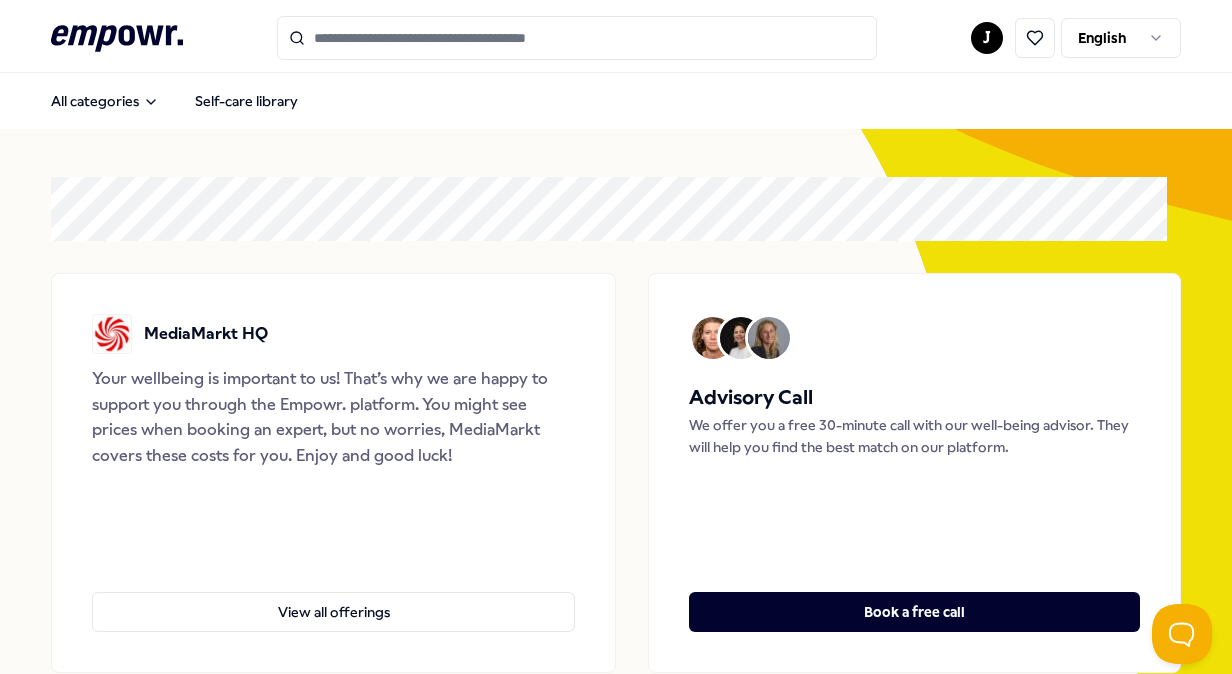 scroll, scrollTop: 0, scrollLeft: 0, axis: both 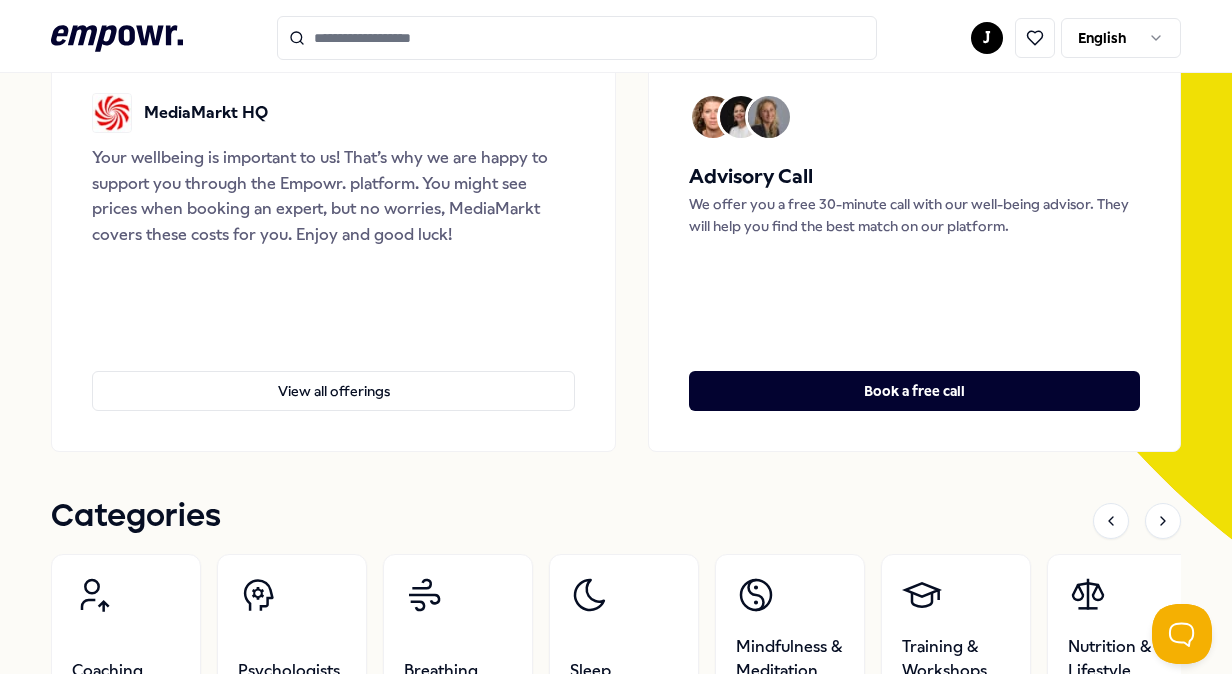click at bounding box center [769, 117] 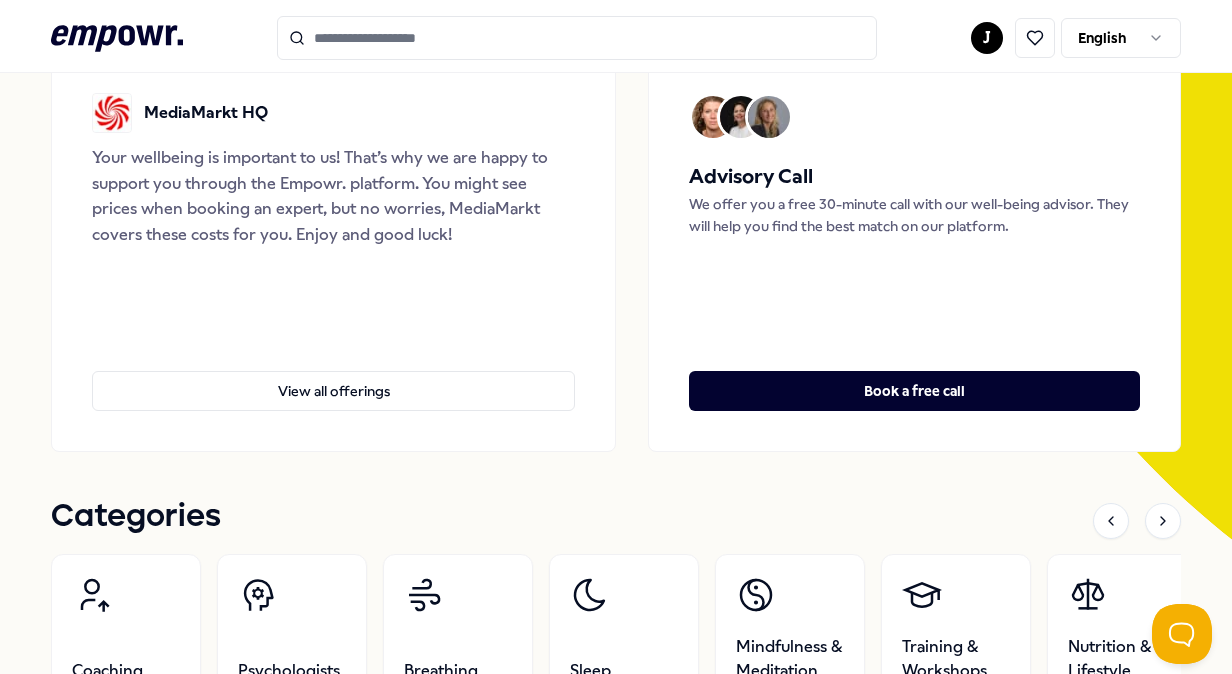 click at bounding box center [769, 117] 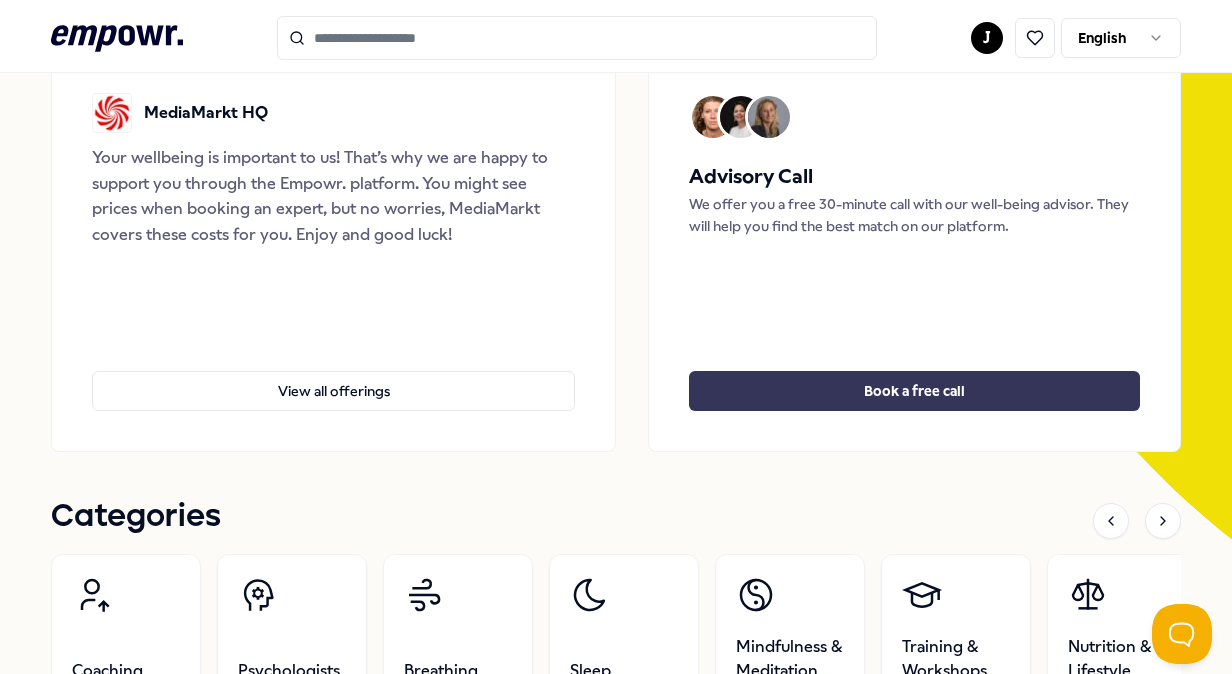 click on "Book a free call" at bounding box center (914, 391) 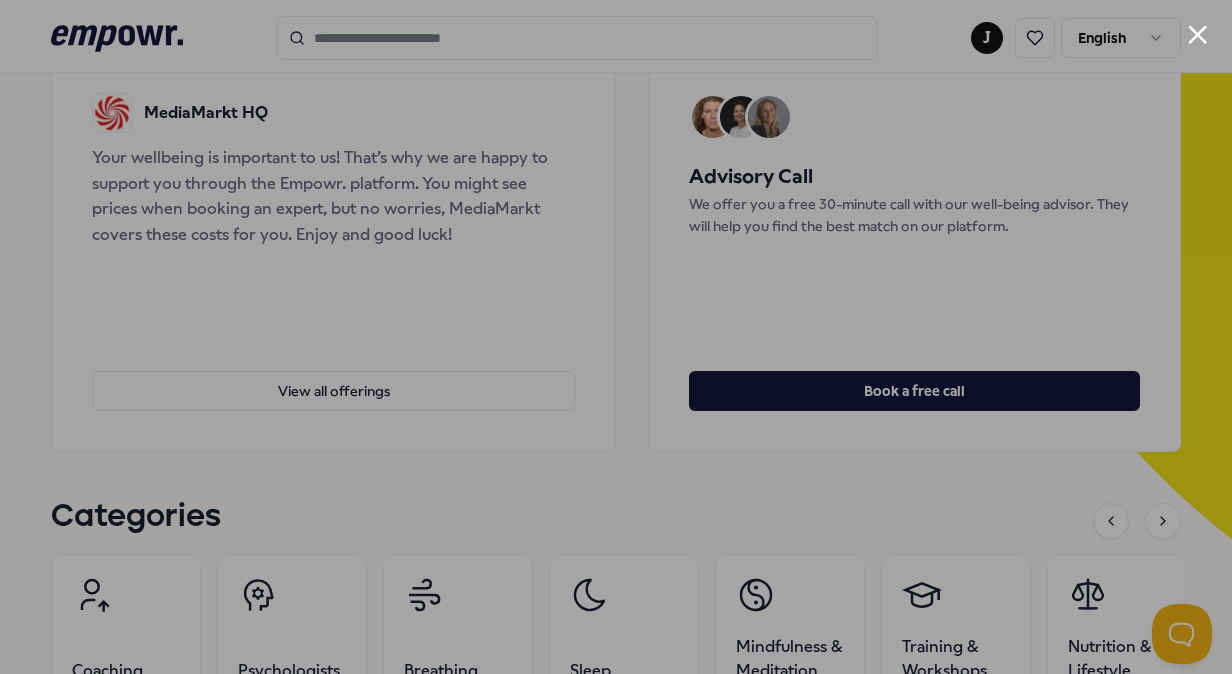 click at bounding box center [1197, 34] 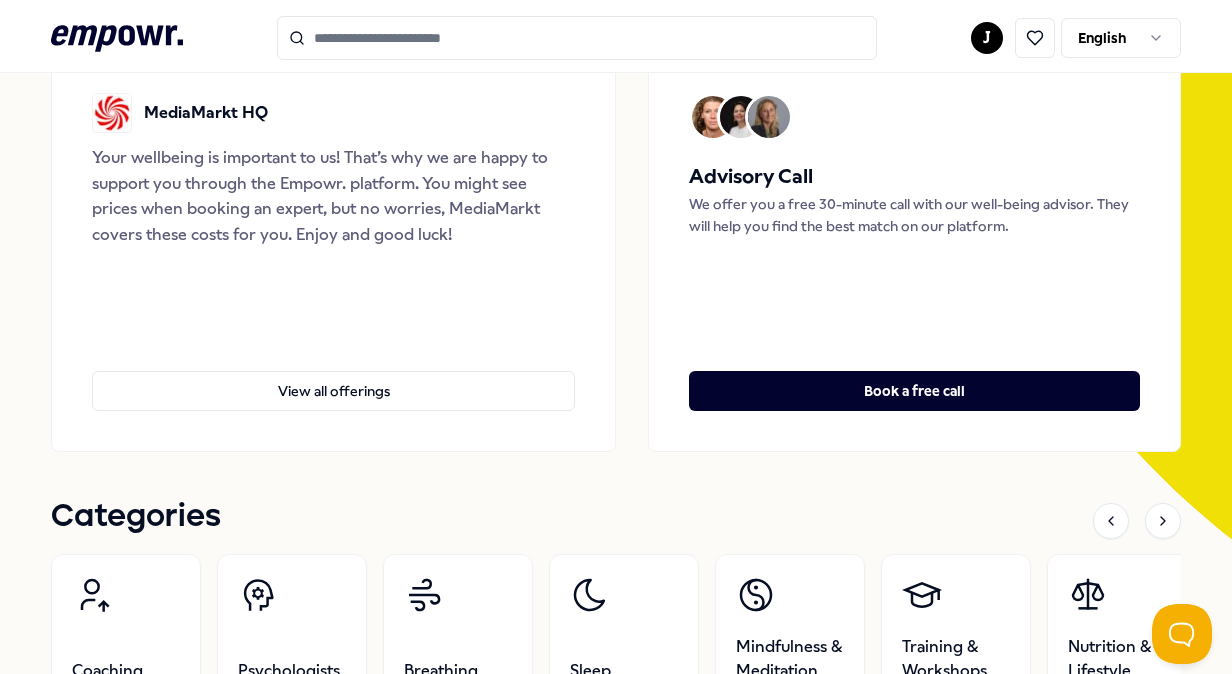 click at bounding box center (577, 38) 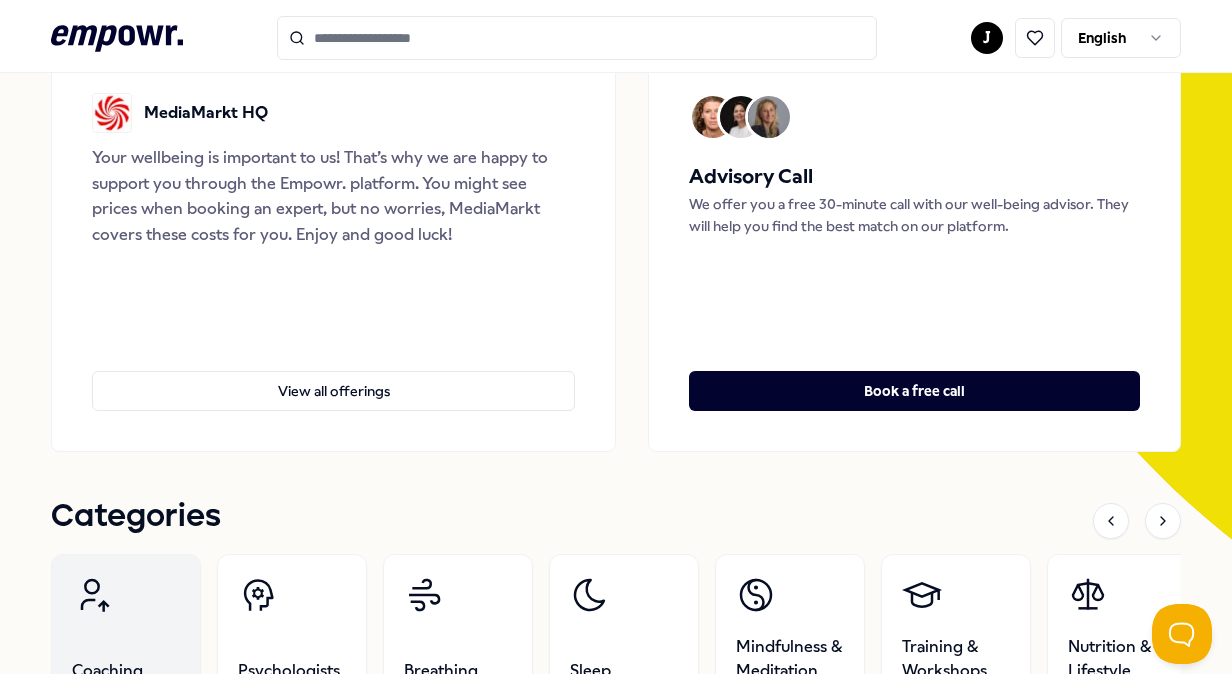click on "Coaching" at bounding box center (126, 629) 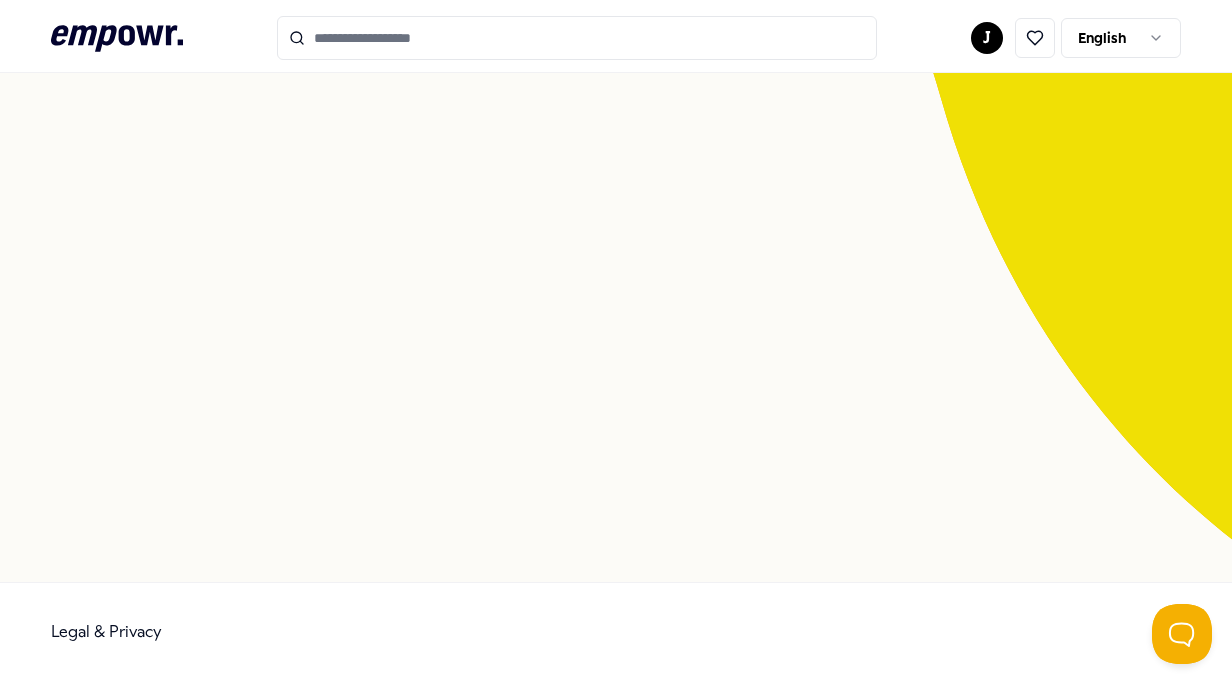 scroll, scrollTop: 129, scrollLeft: 0, axis: vertical 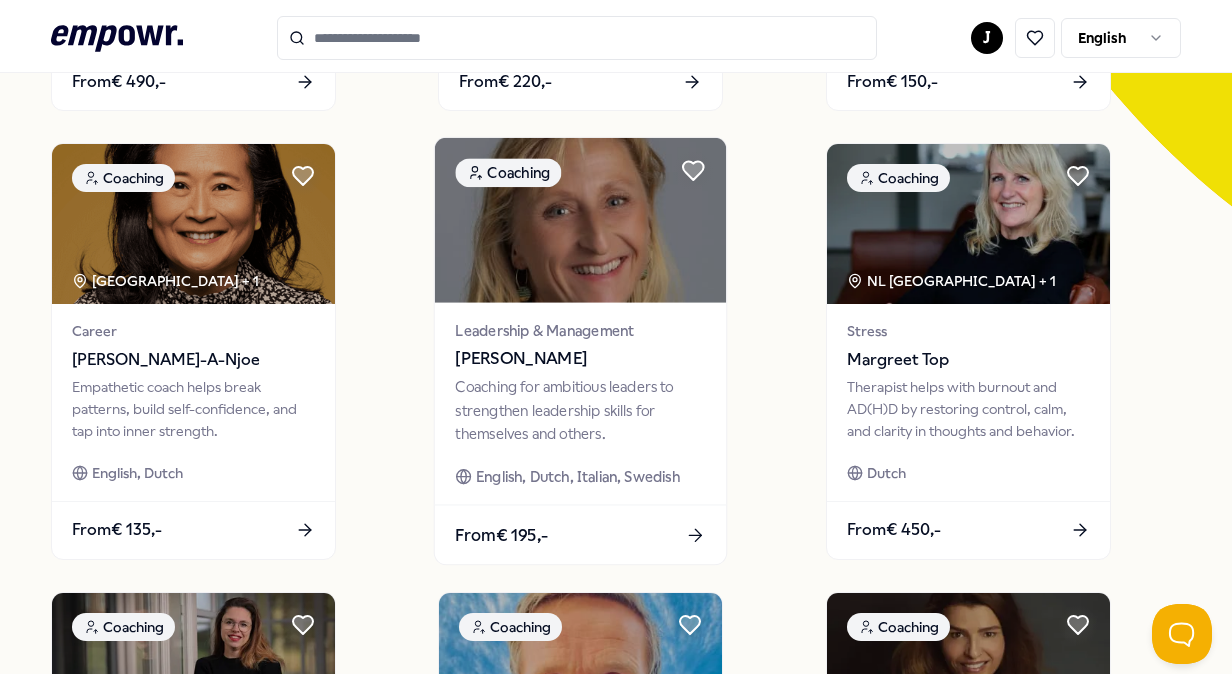 click on "Coaching for ambitious leaders to strengthen leadership skills for themselves
and others." at bounding box center [581, 410] 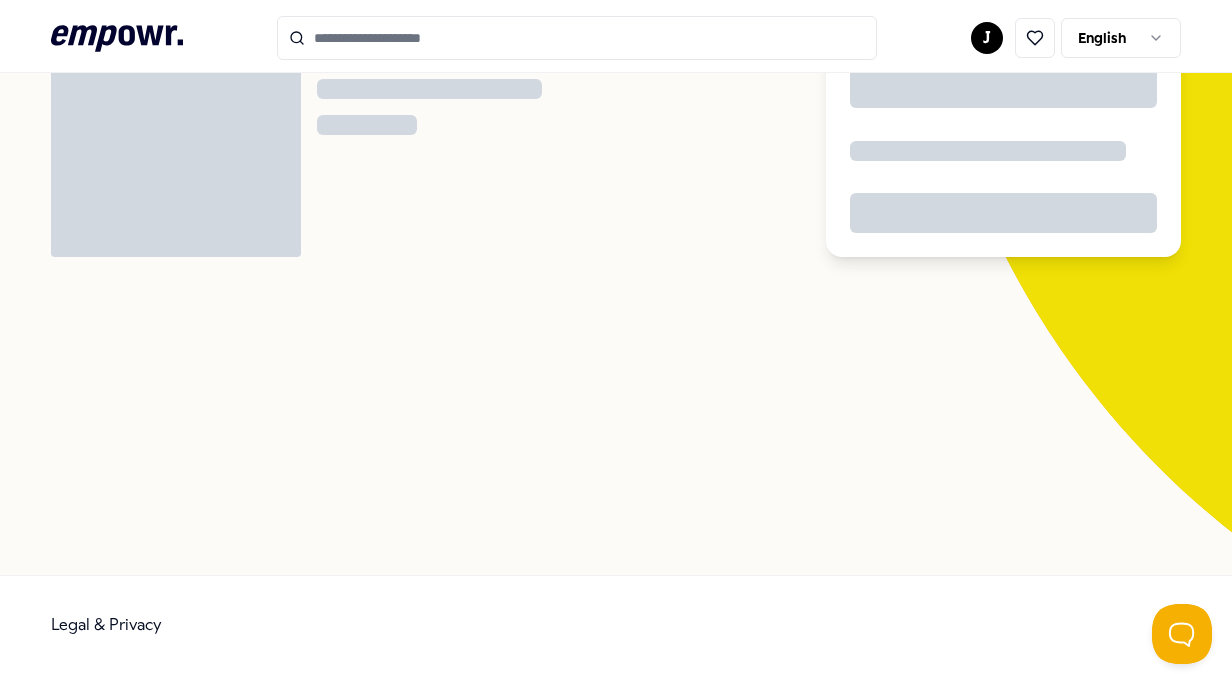 scroll, scrollTop: 129, scrollLeft: 0, axis: vertical 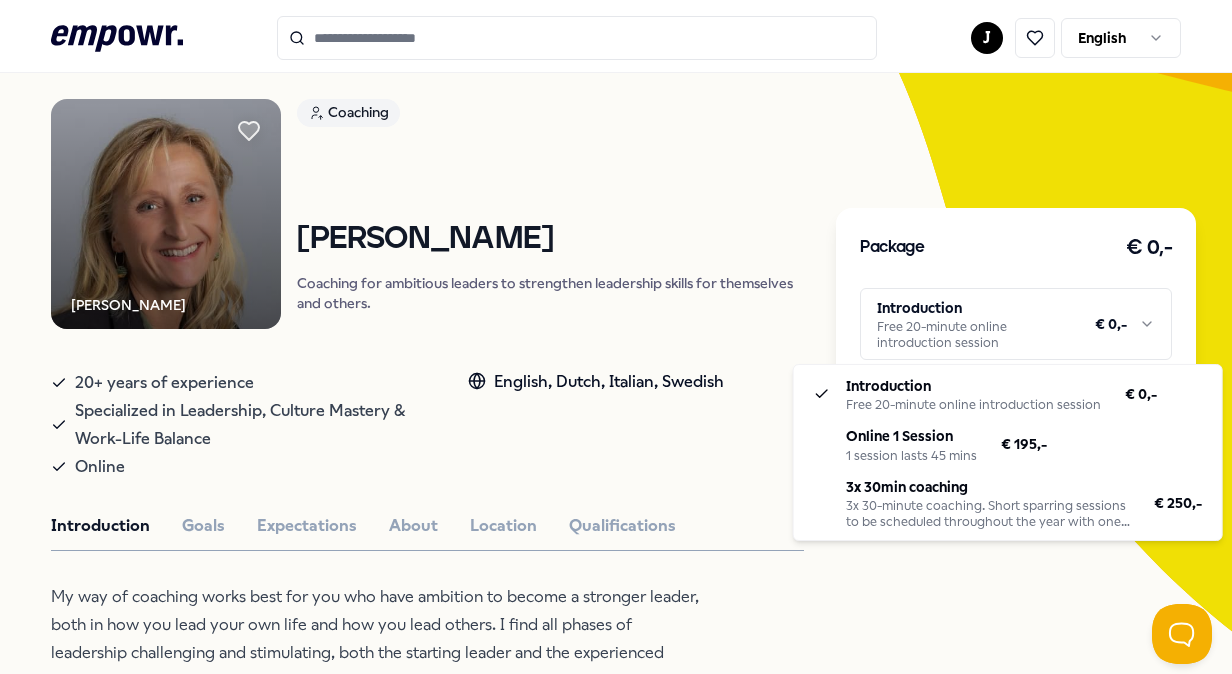 click on ".empowr-logo_svg__cls-1{fill:#03032f} J English All categories   Self-care library Back [PERSON_NAME] Coaching [PERSON_NAME] Coaching for ambitious leaders to strengthen leadership skills for themselves and others. 20+ years of experience Specialized in Leadership, Culture Mastery & Work-Life Balance  Online English, Dutch, Italian, Swedish Introduction Goals Expectations About Location Qualifications My way of coaching works best for you who have ambition to become a stronger leader, both in how you lead your own life and how you lead others. I find all phases of leadership challenging and stimulating, both the starting leader and the experienced leader have challenges linked to self-confidence, handling change, communication, different cultures, work & life balance, etc.  For me it is about giving you a better insight into your strengths and talents and empower your internal resources to independently tackle future challenges. Reviews Senior HR Manager Recommended Coaching NL [GEOGRAPHIC_DATA]   + 1" at bounding box center (616, 337) 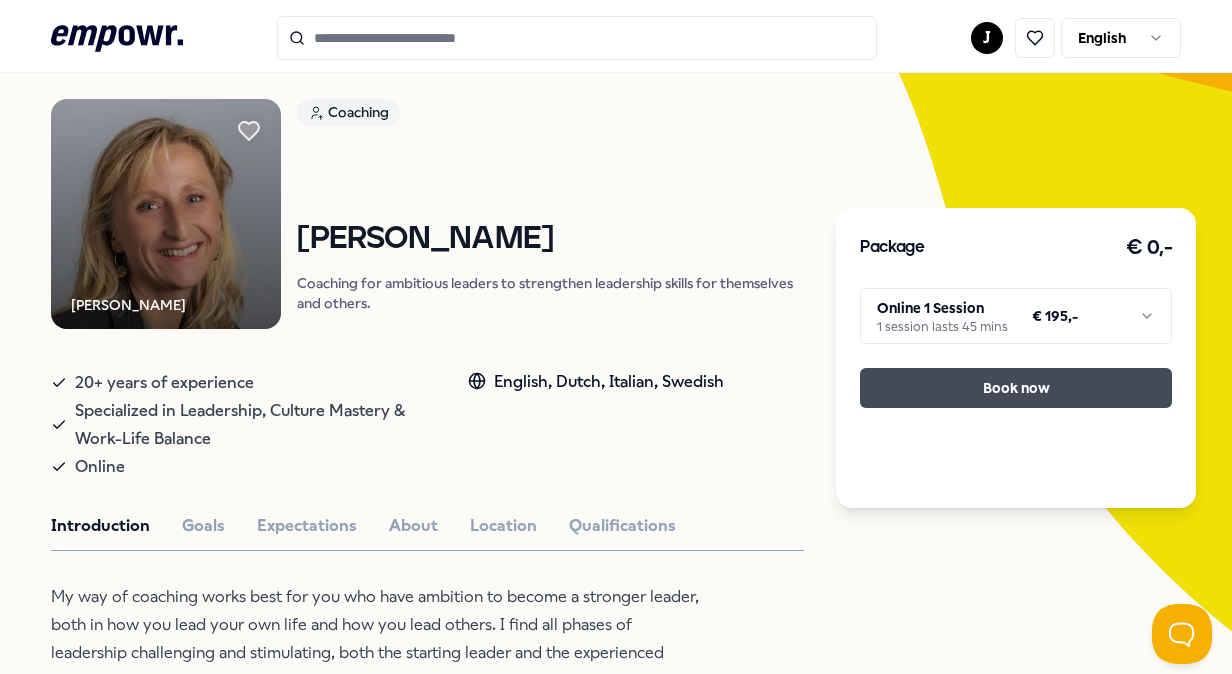 click on "Book now" at bounding box center (1016, 388) 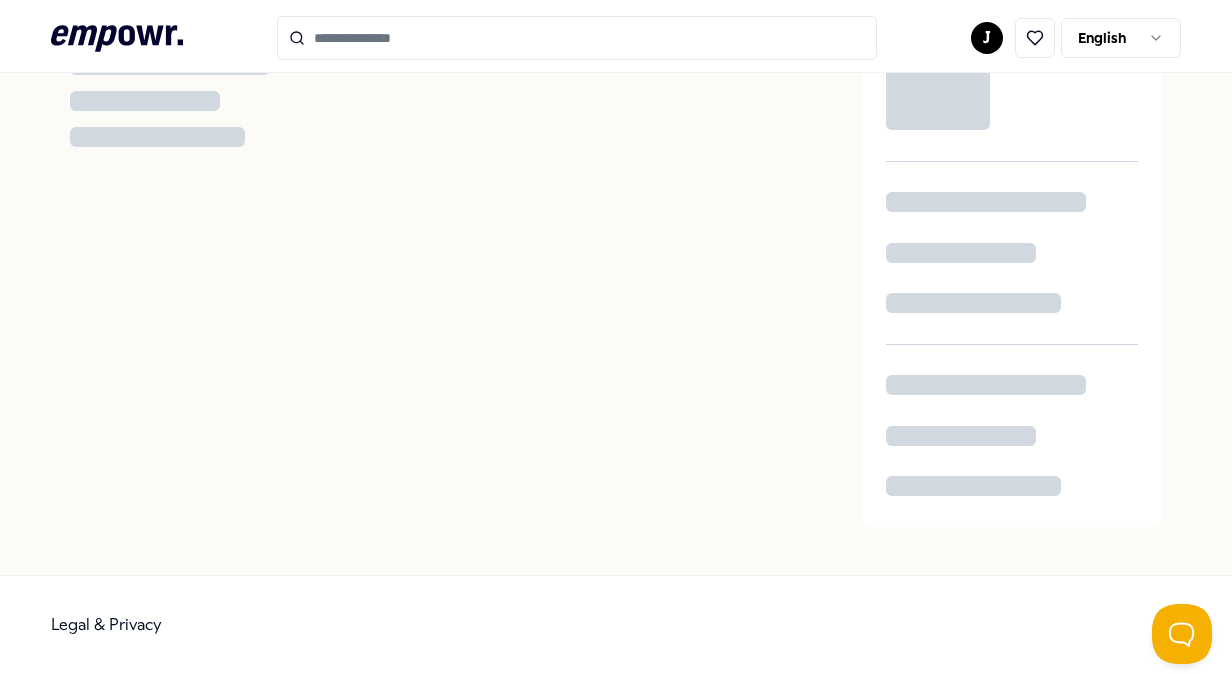 scroll, scrollTop: 73, scrollLeft: 0, axis: vertical 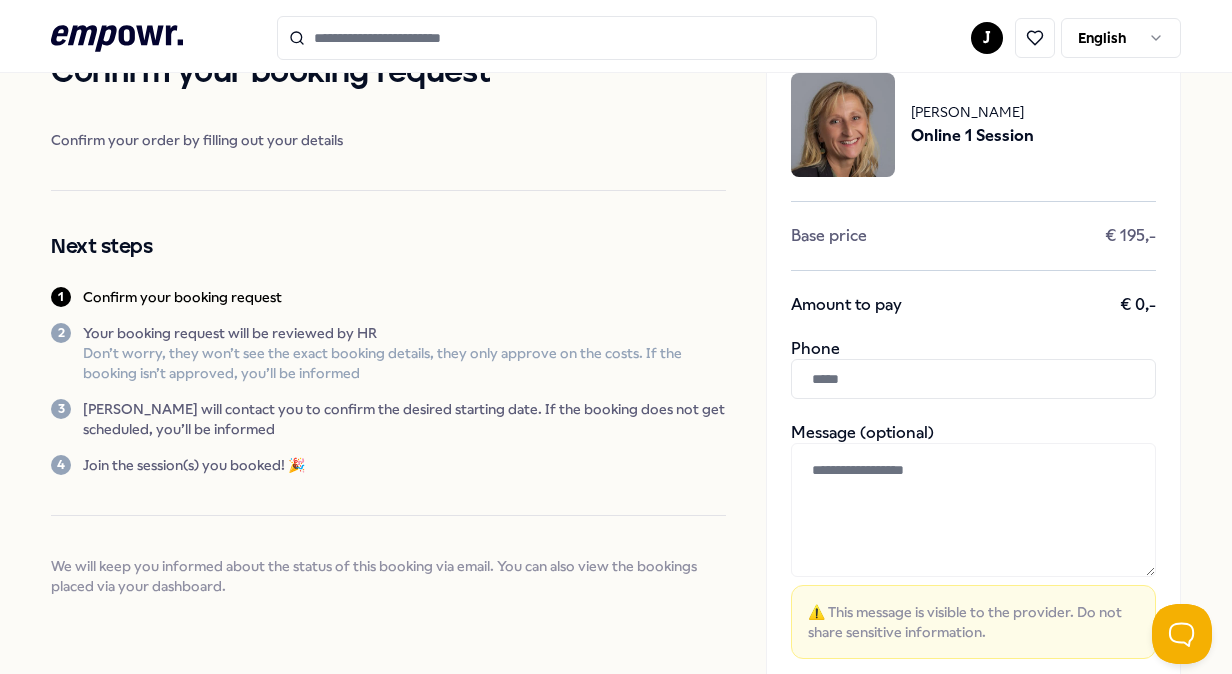 click at bounding box center (973, 379) 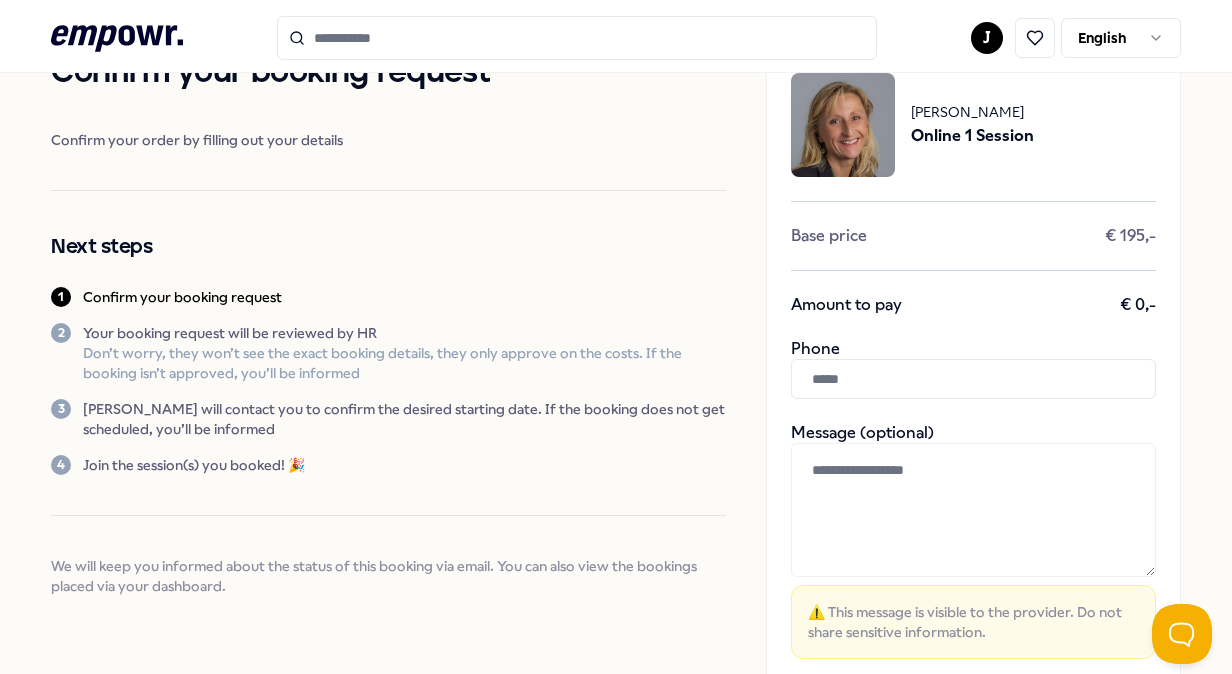 click at bounding box center [973, 379] 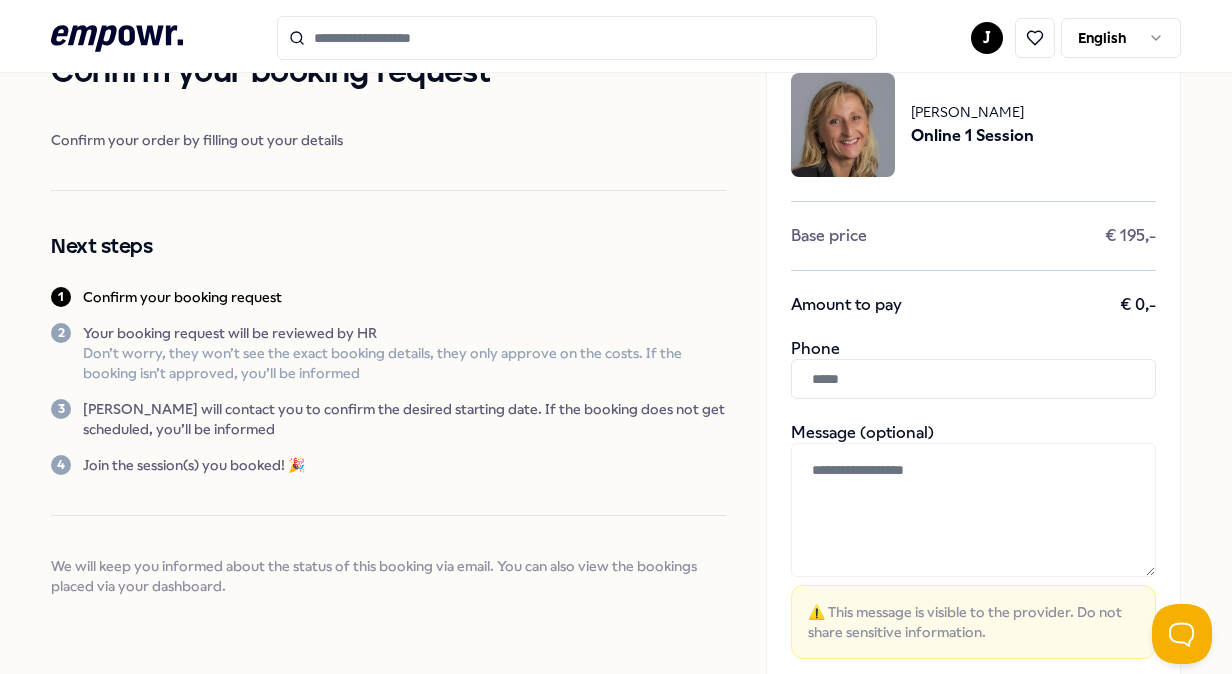 click at bounding box center (973, 510) 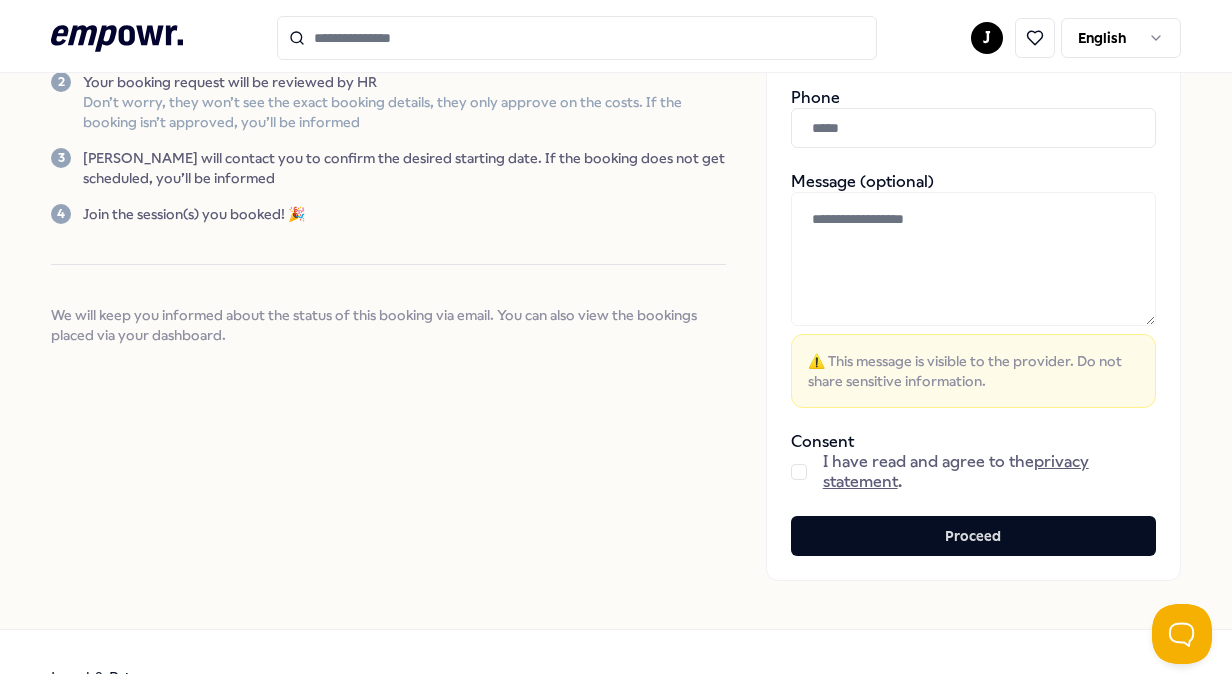 scroll, scrollTop: 330, scrollLeft: 0, axis: vertical 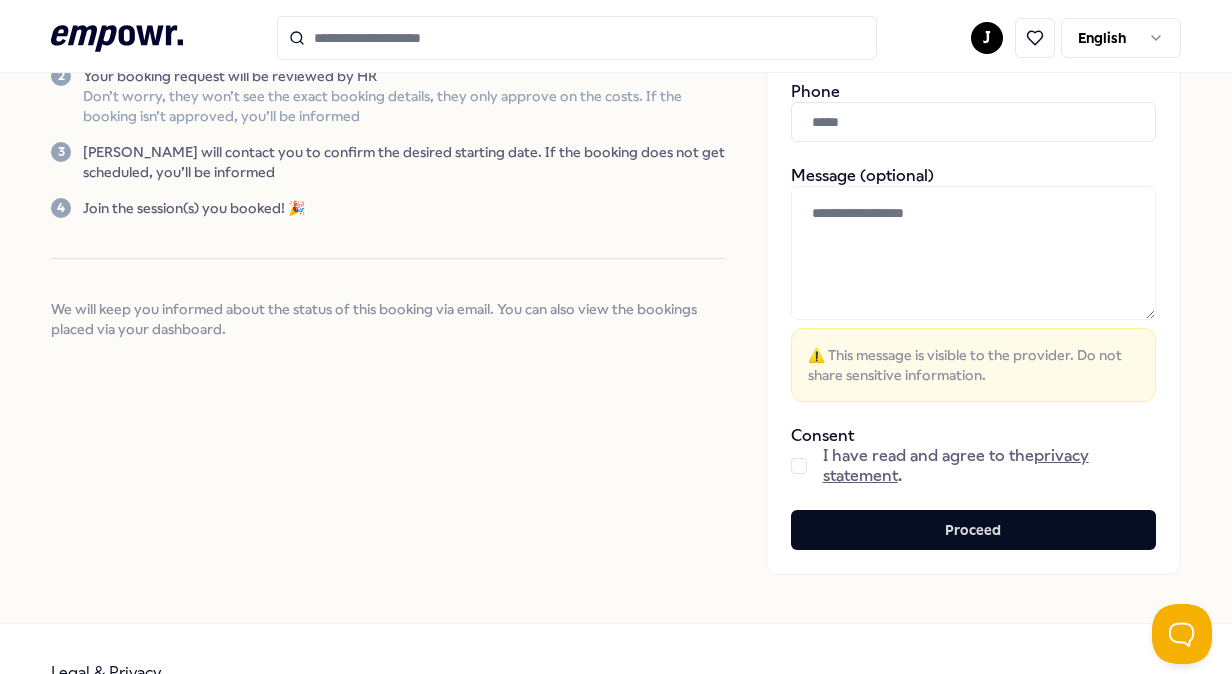 click at bounding box center [799, 466] 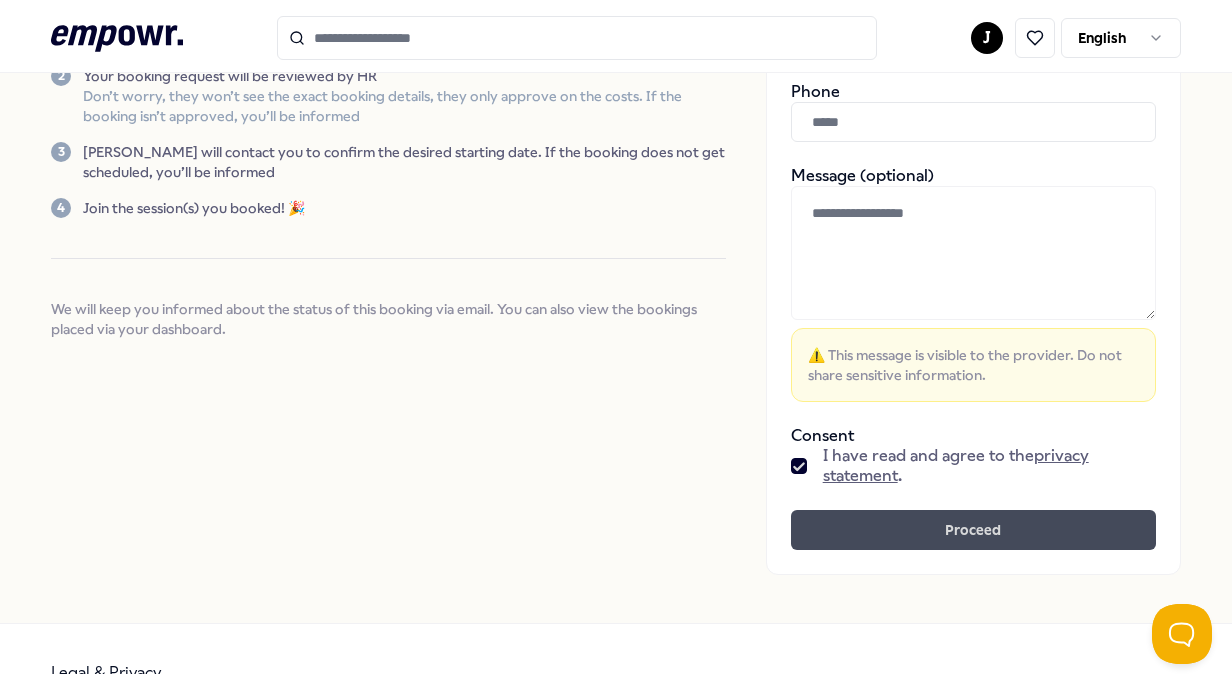click on "Proceed" at bounding box center [973, 530] 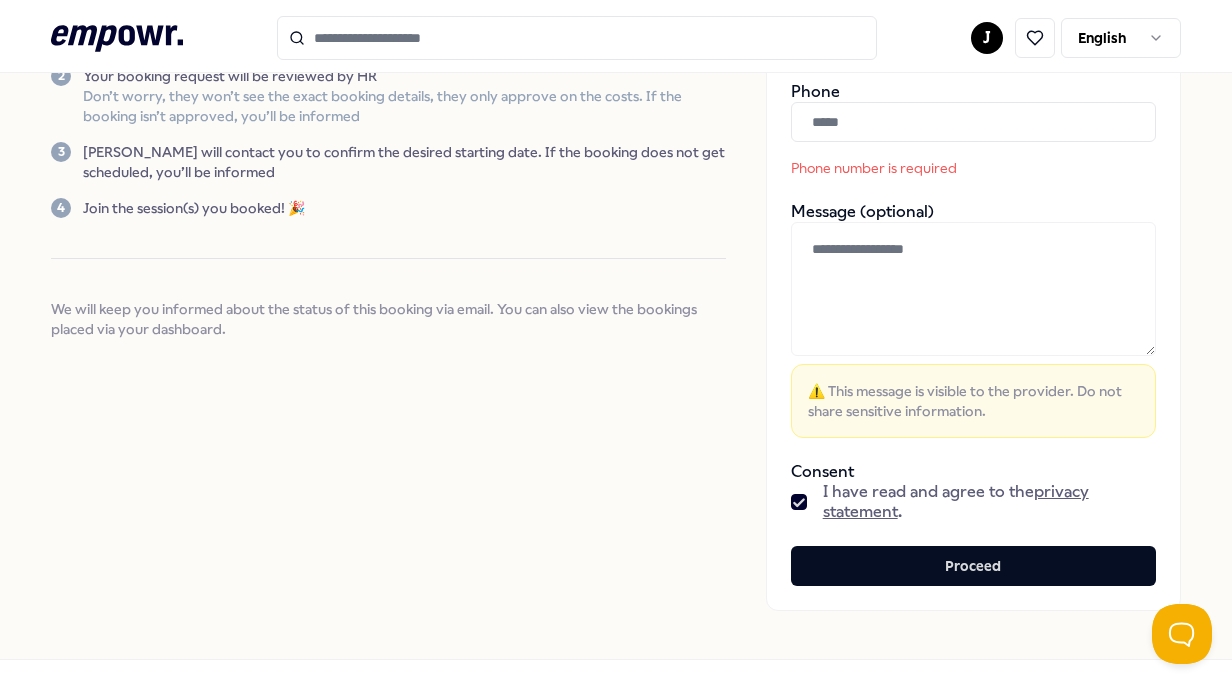 click at bounding box center [973, 122] 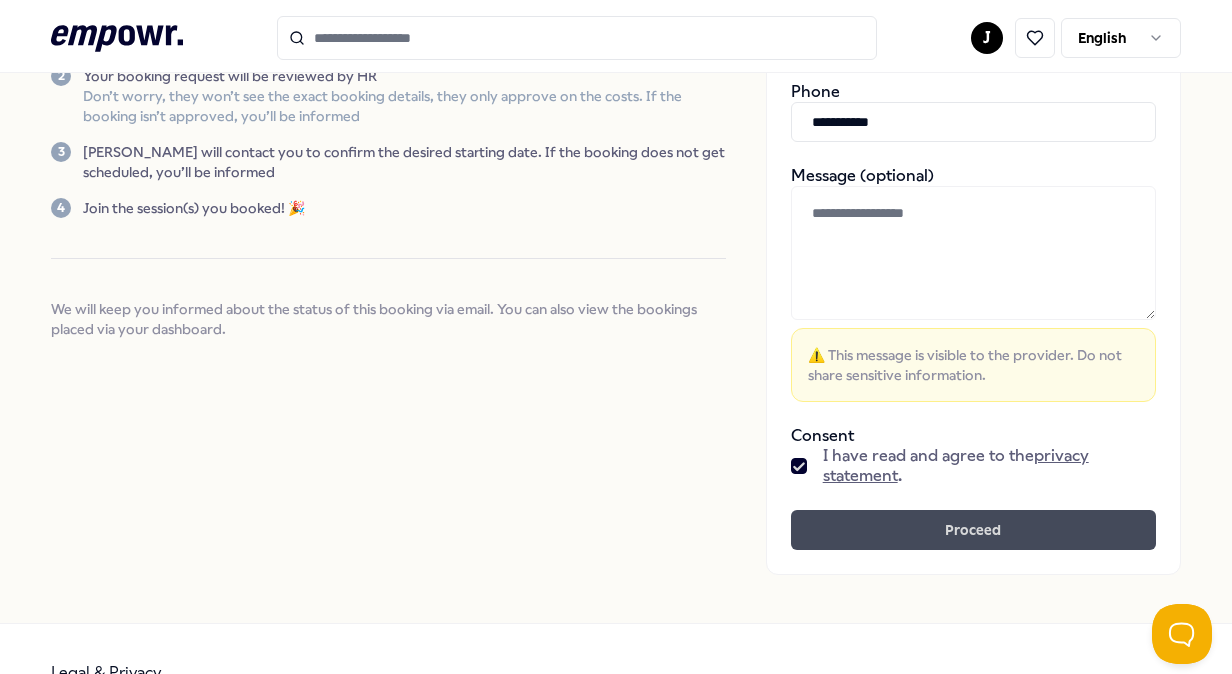 type on "**********" 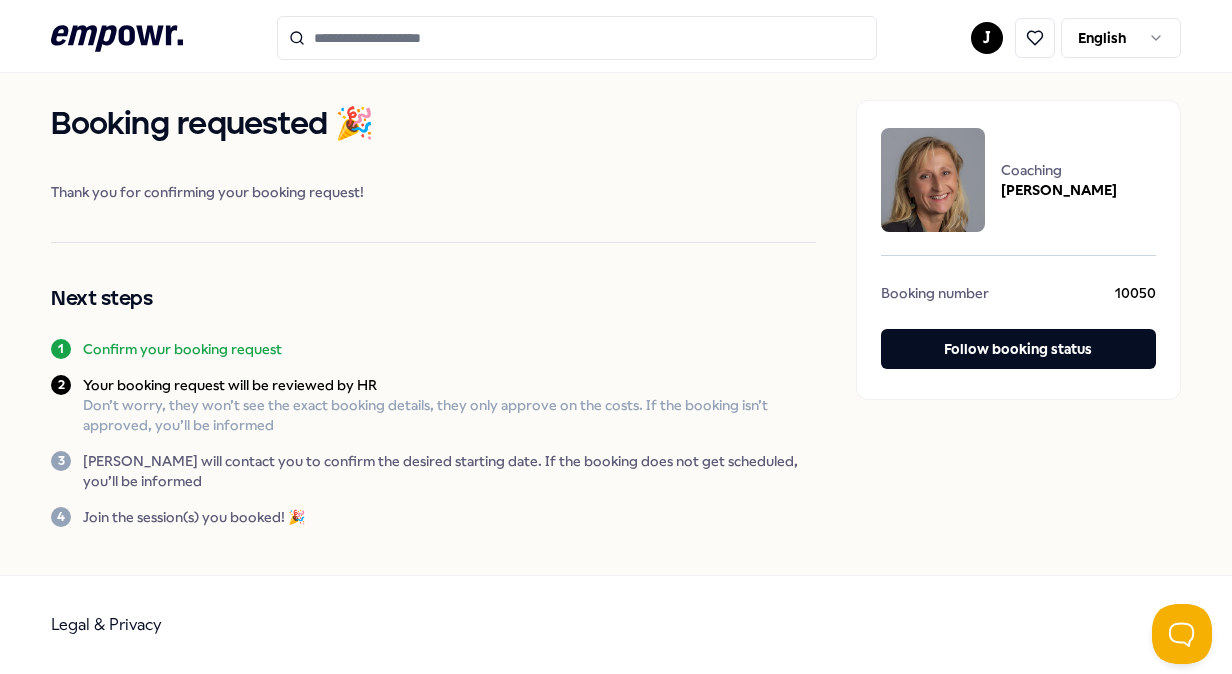 scroll, scrollTop: 20, scrollLeft: 0, axis: vertical 